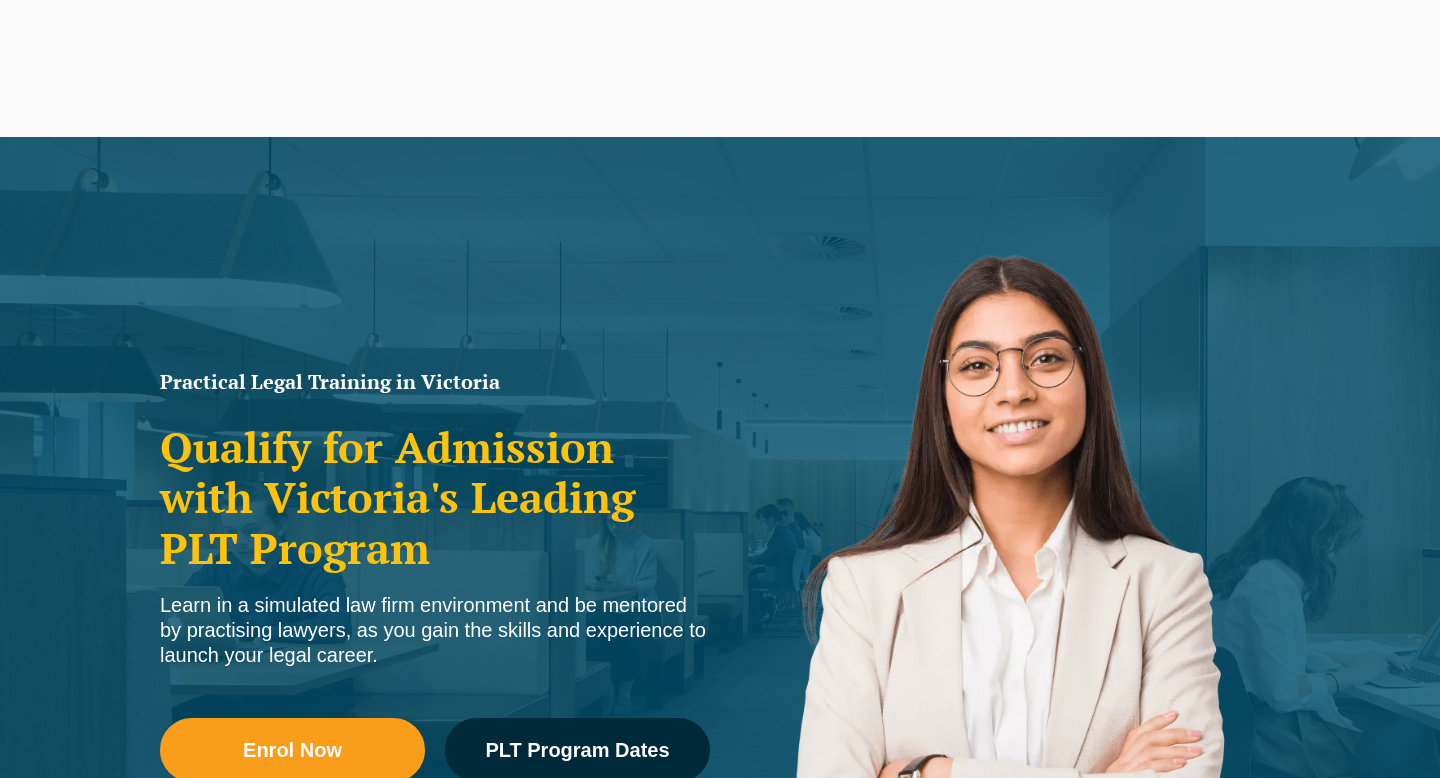 scroll, scrollTop: 435, scrollLeft: 0, axis: vertical 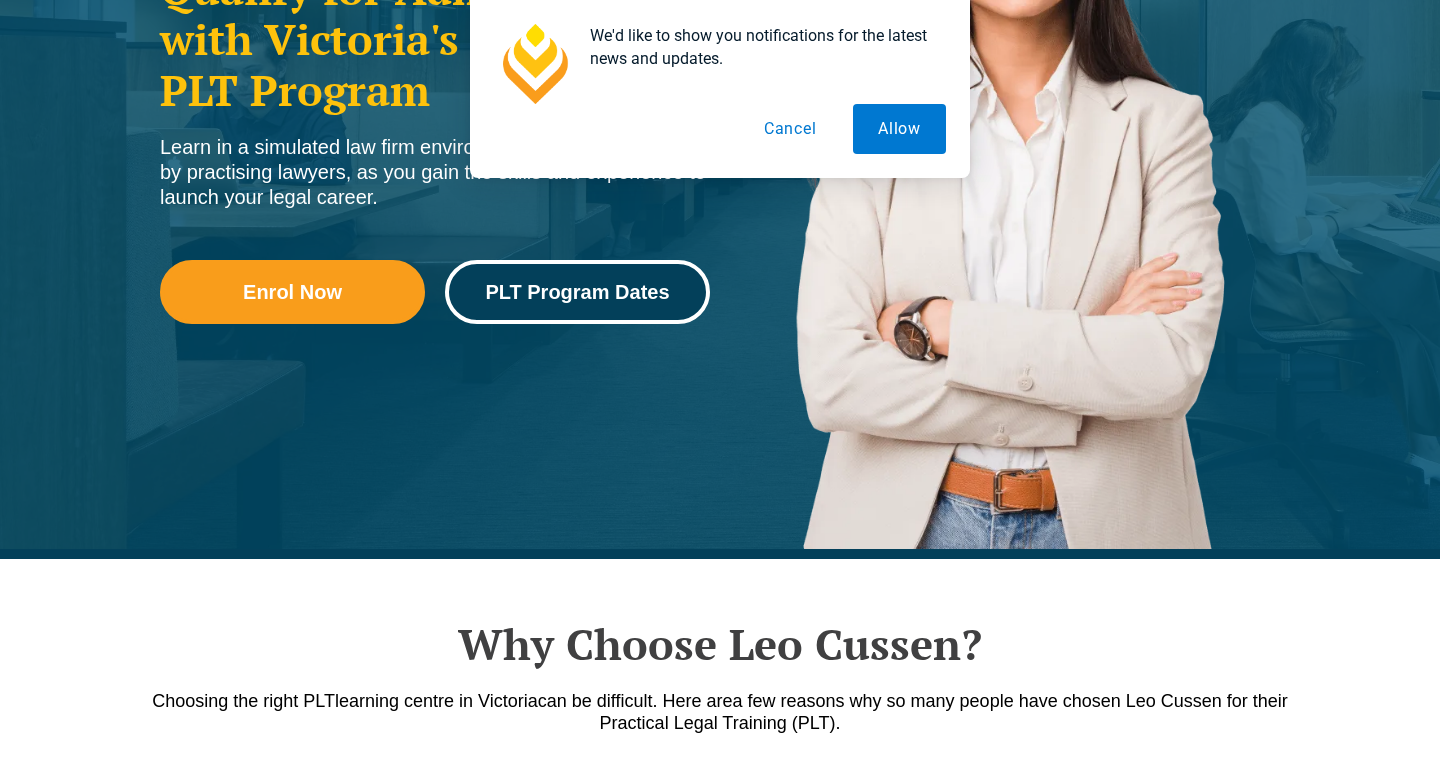 click on "PLT Program Dates" at bounding box center (577, 292) 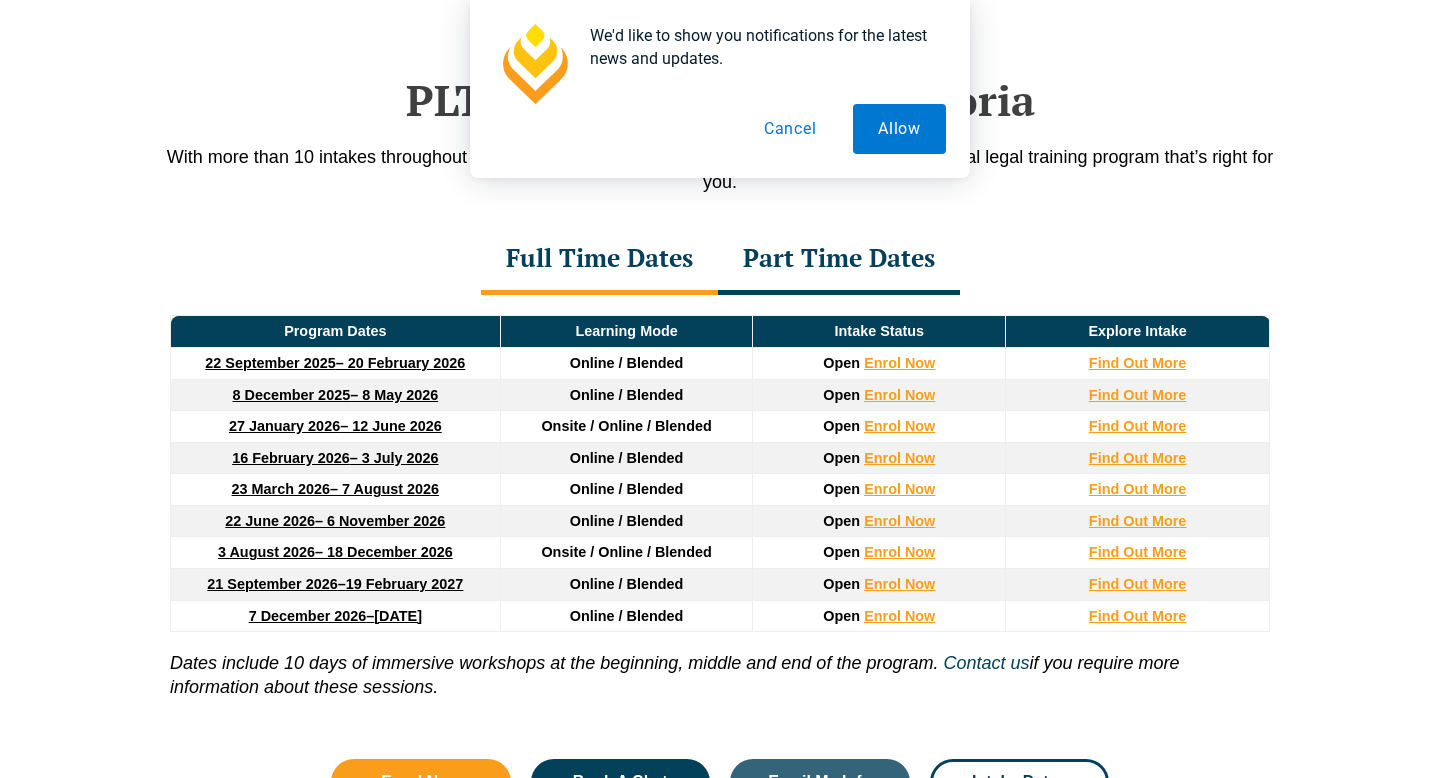 scroll, scrollTop: 2610, scrollLeft: 0, axis: vertical 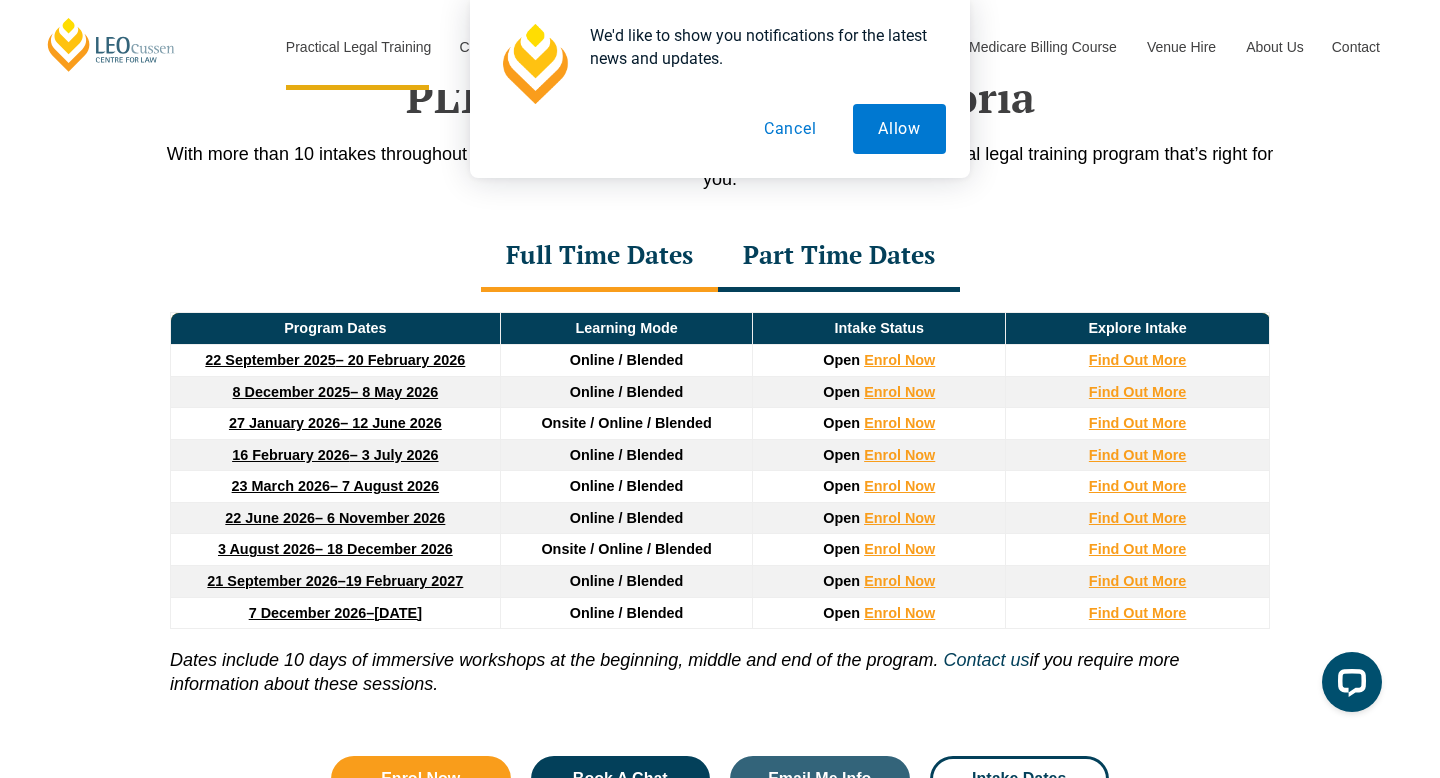 click on "Cancel" at bounding box center (790, 129) 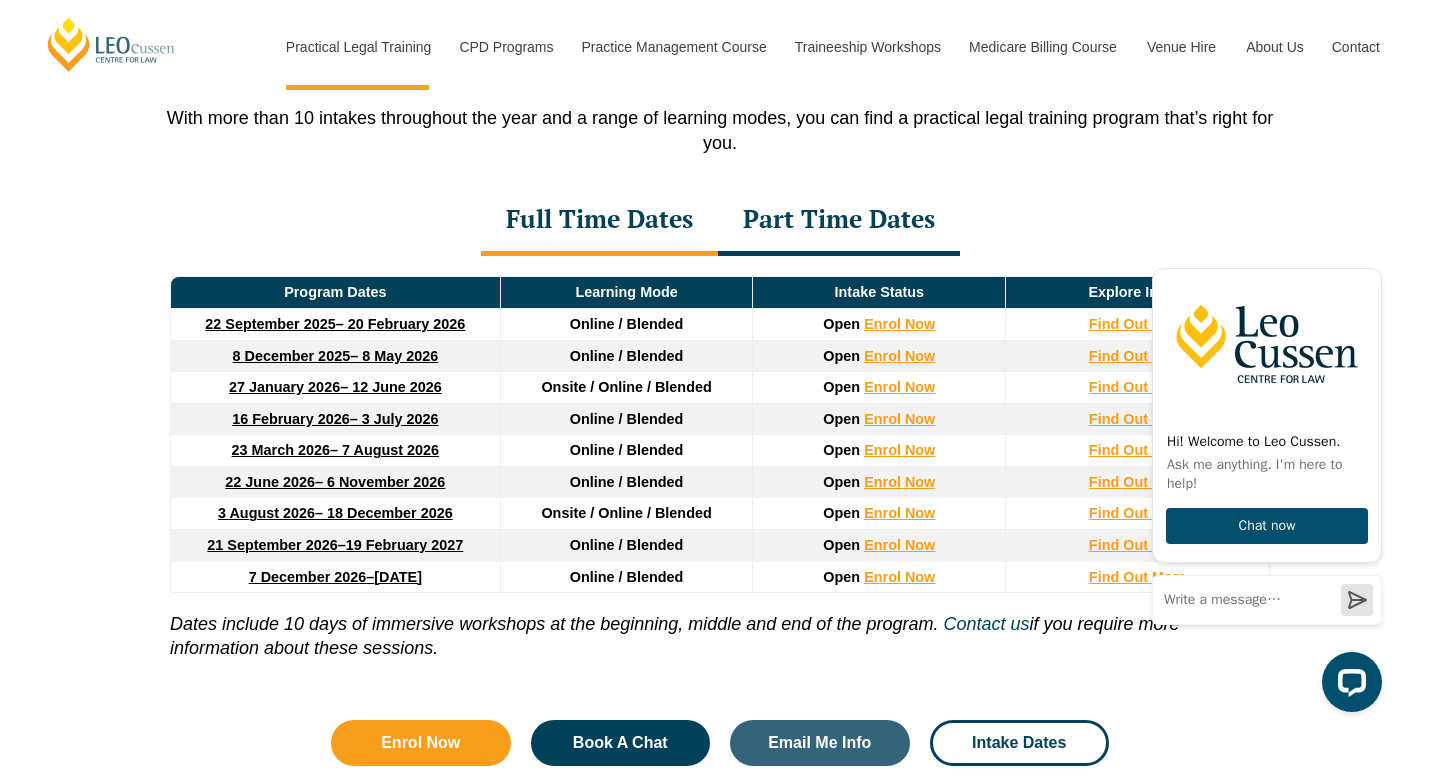 scroll, scrollTop: 2649, scrollLeft: 0, axis: vertical 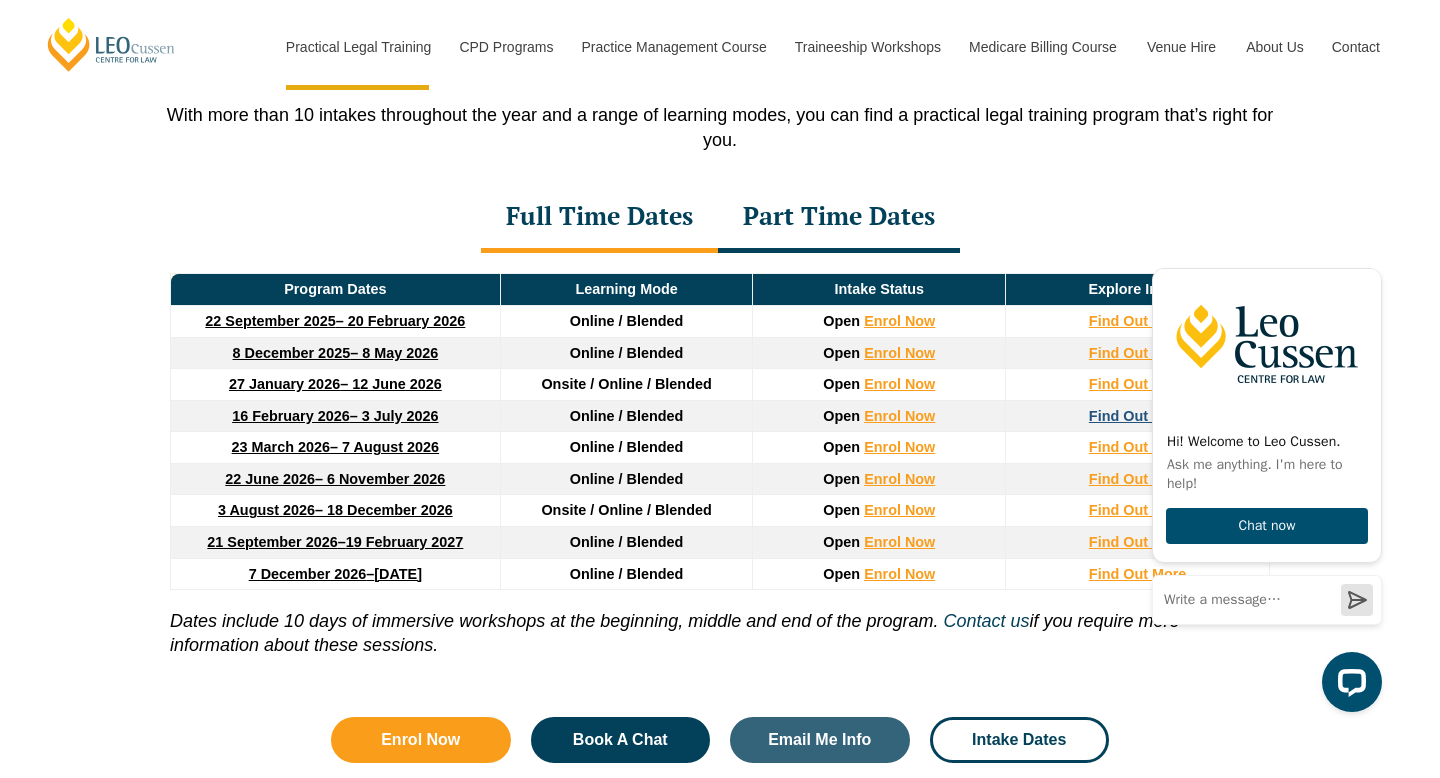 click on "Find Out More" at bounding box center (1138, 416) 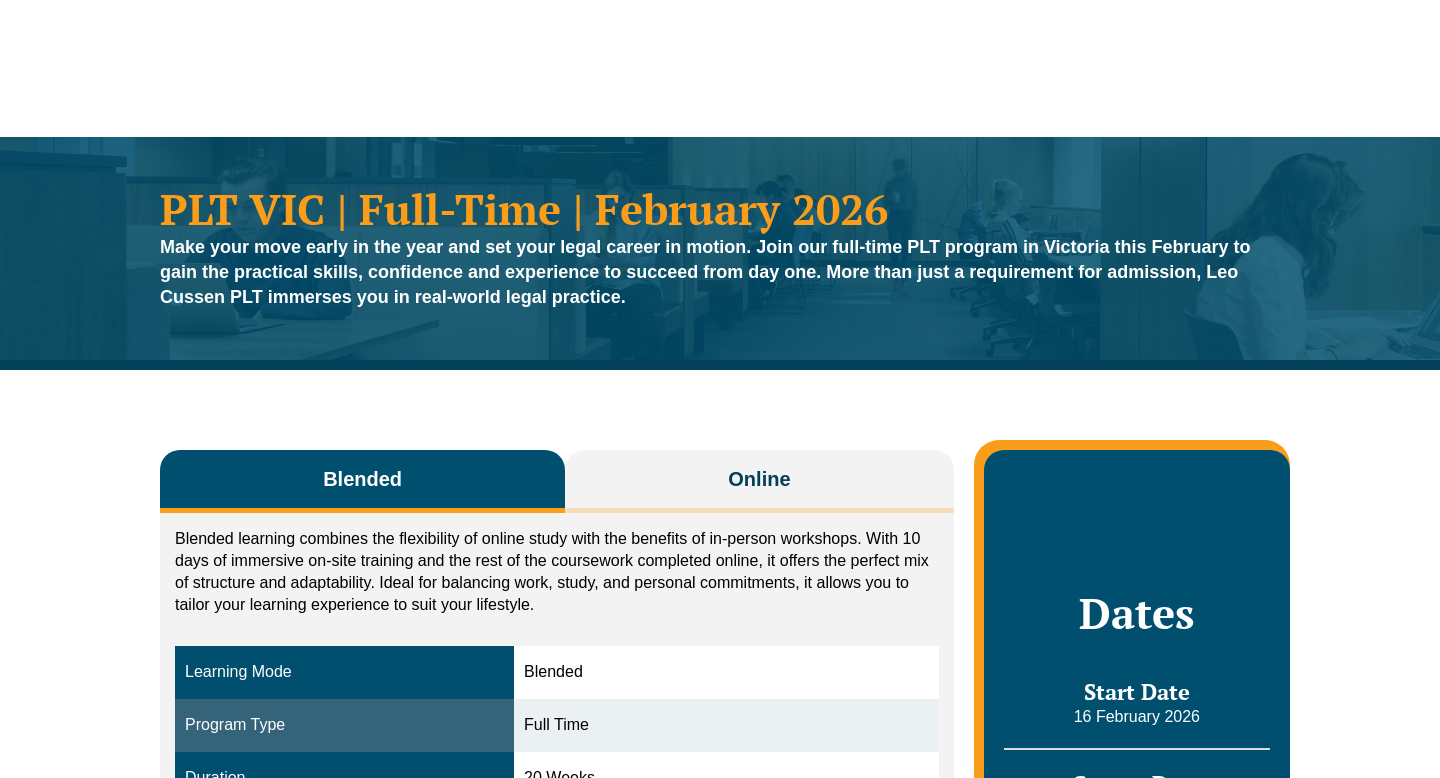 scroll, scrollTop: 0, scrollLeft: 0, axis: both 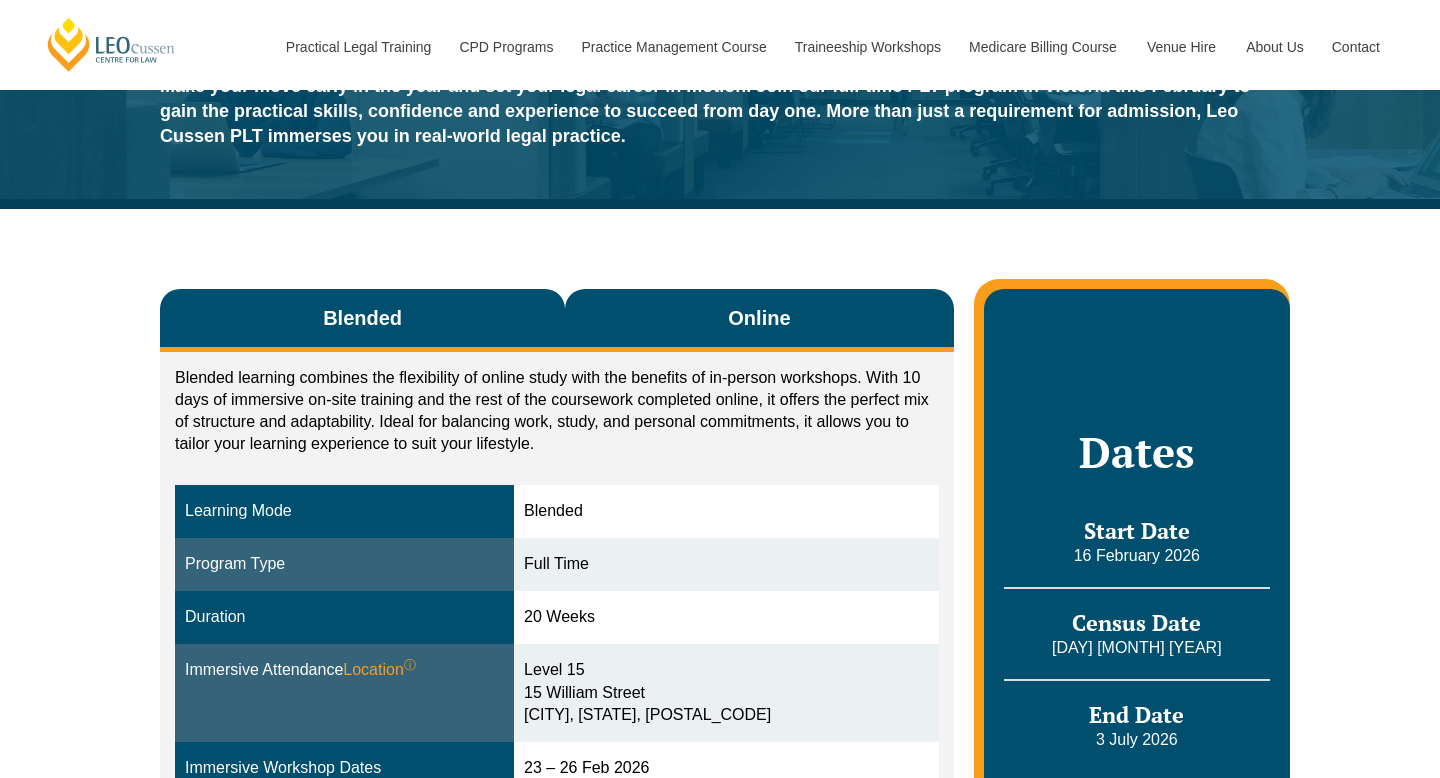 click on "Online" at bounding box center (759, 318) 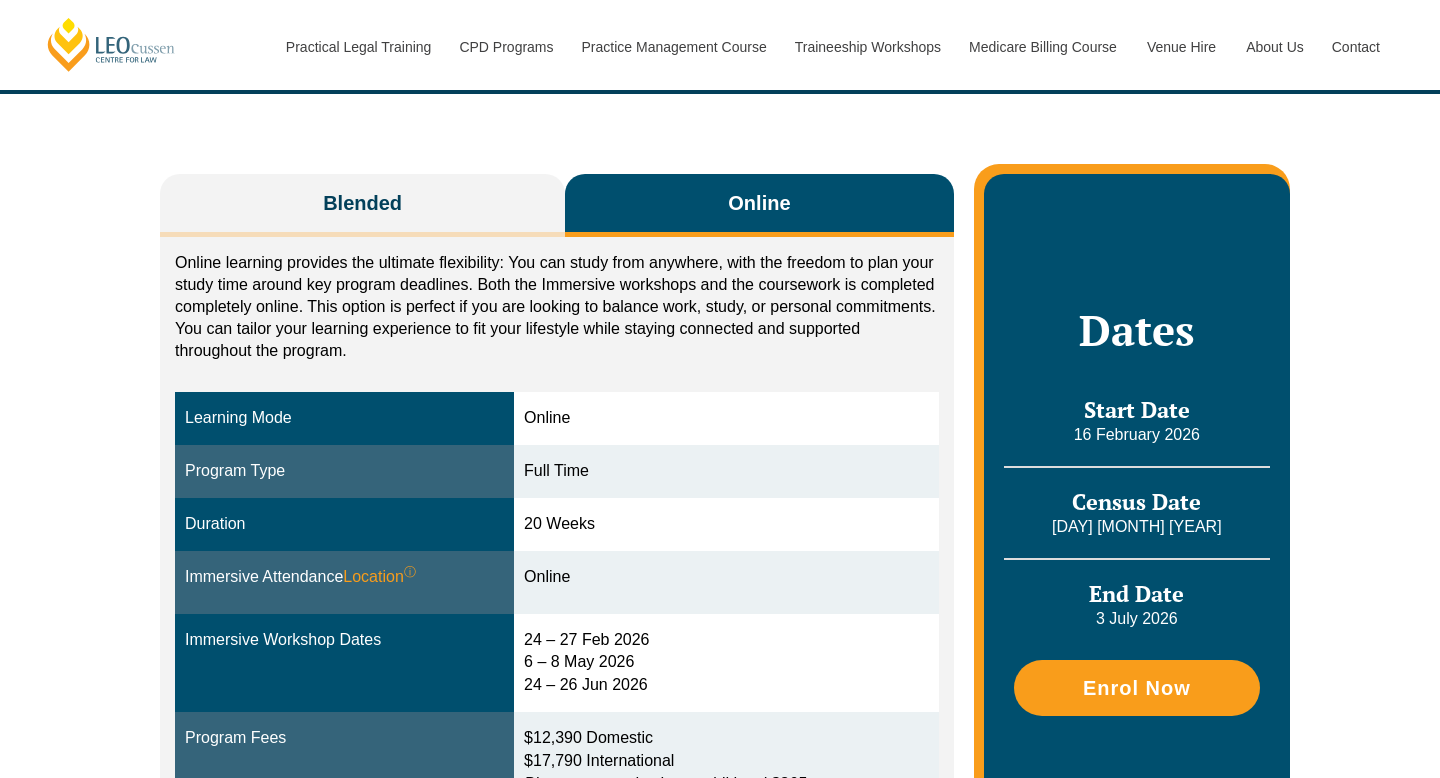 scroll, scrollTop: 279, scrollLeft: 0, axis: vertical 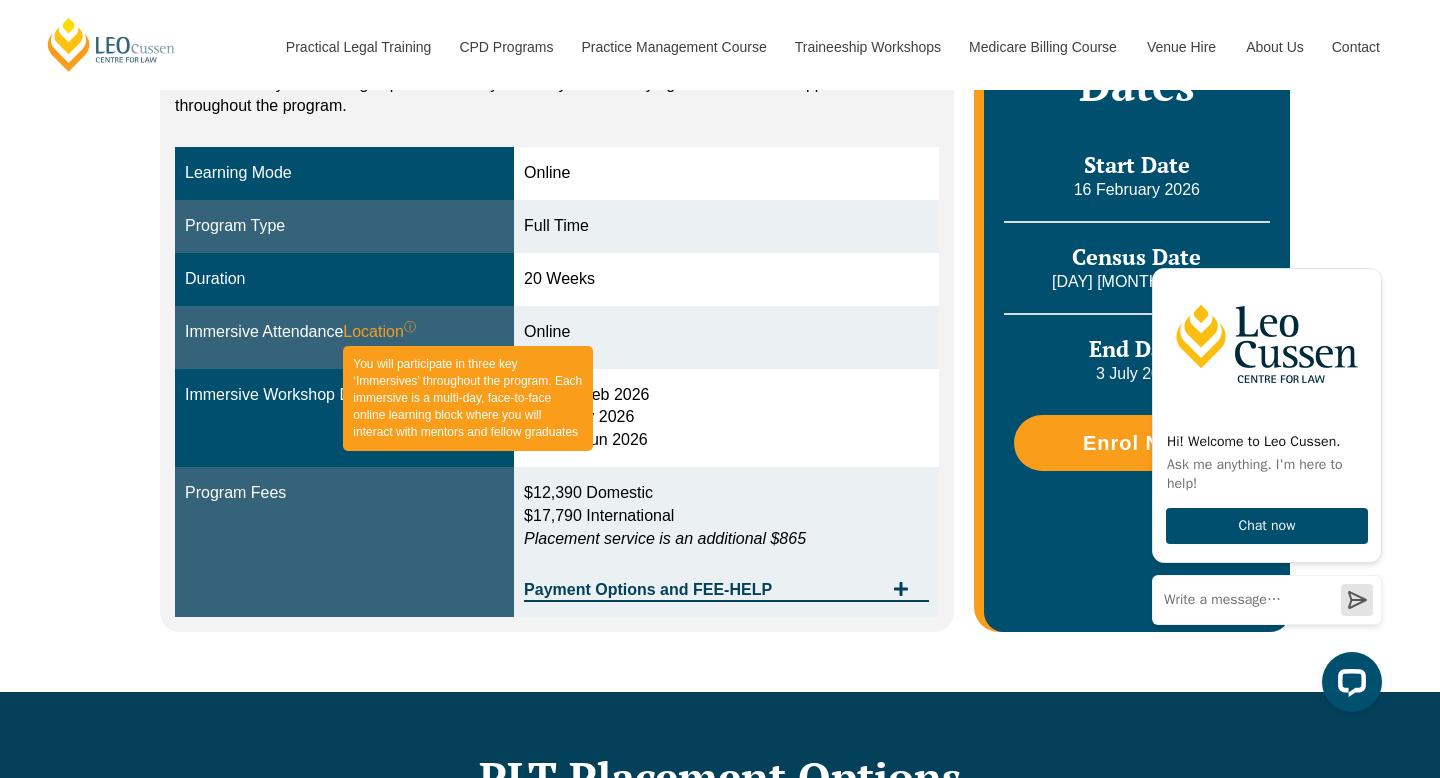 click on "Location  ⓘ   You will participate in three key ‘Immersives’ throughout the program. Each immersive is a multi-day, face-to-face online learning block where you will interact with mentors and fellow graduates" at bounding box center (379, 332) 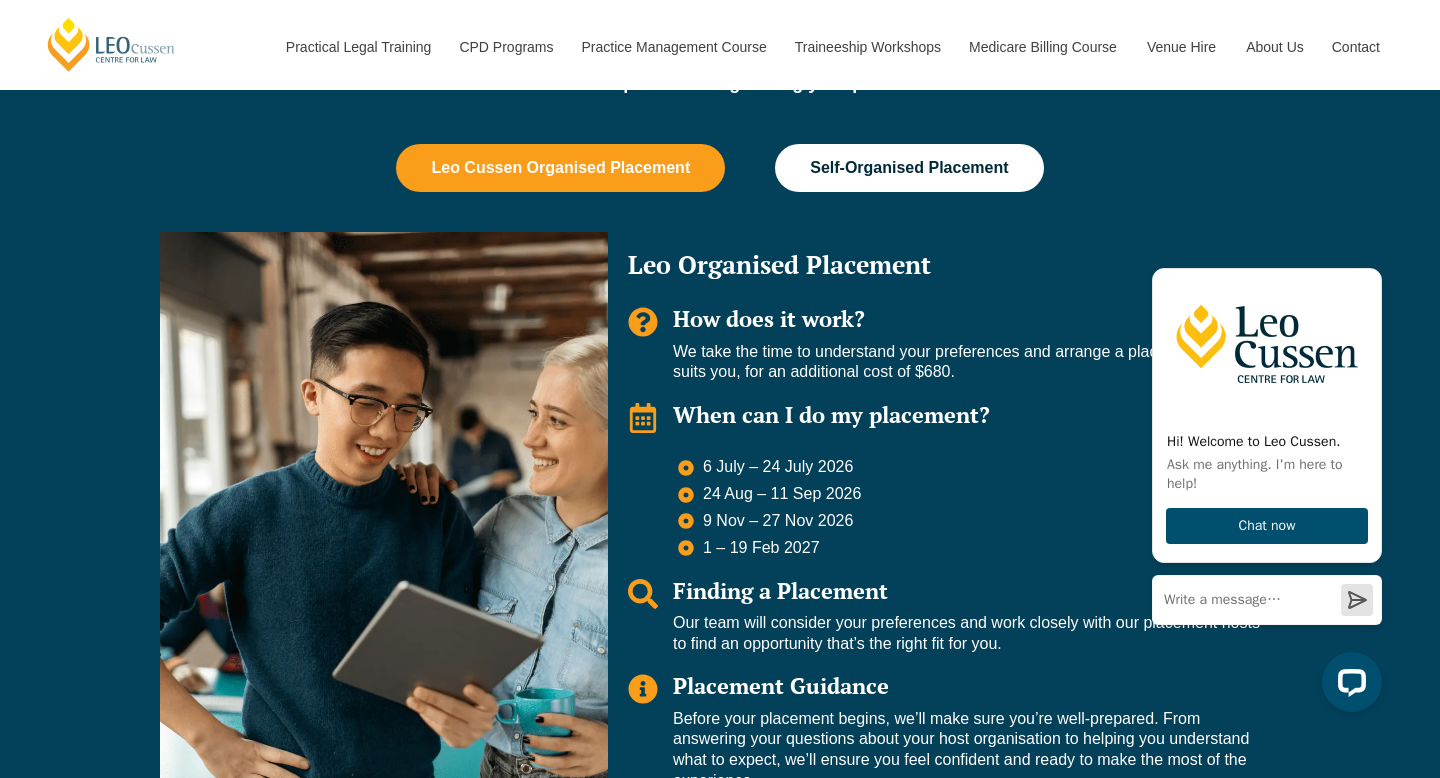 scroll, scrollTop: 1322, scrollLeft: 0, axis: vertical 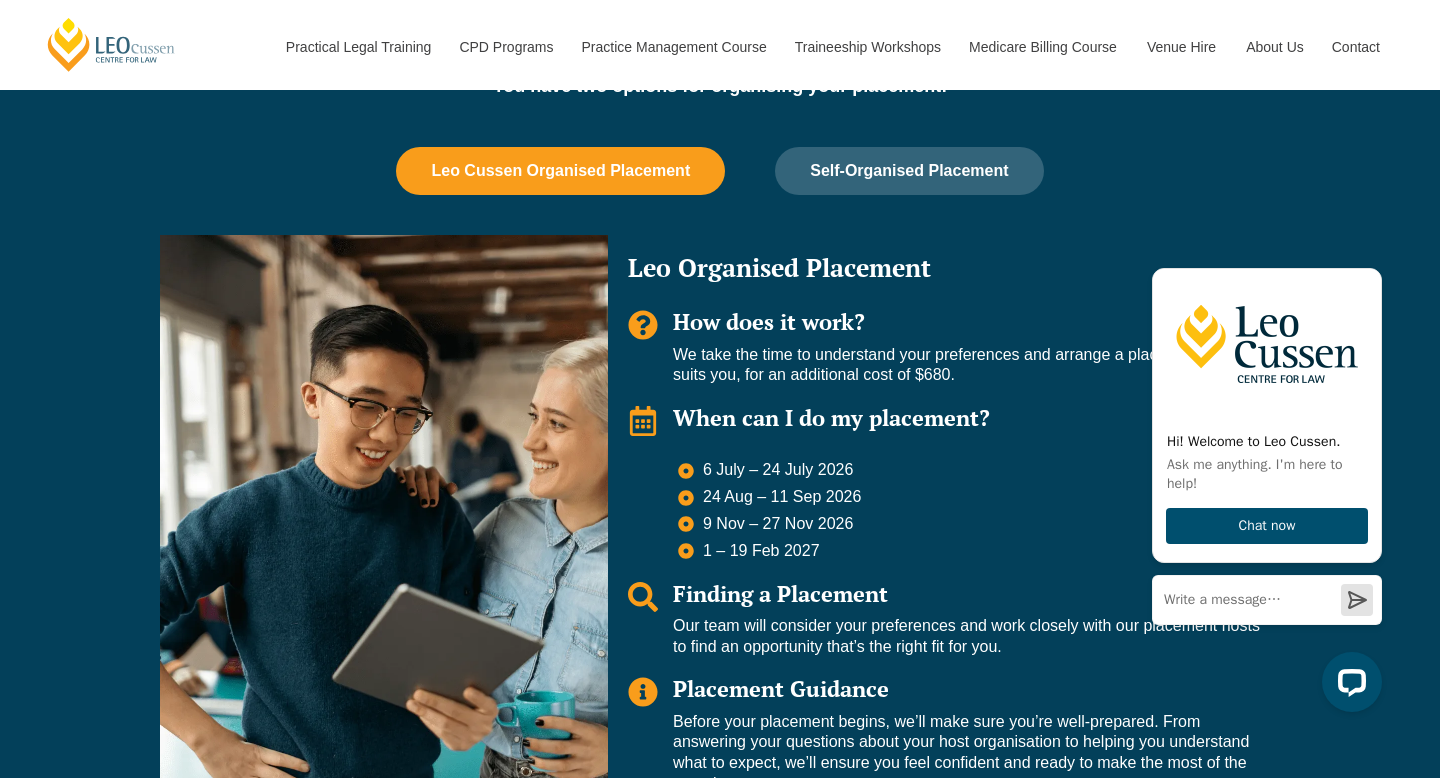 click on "Leo Cussen Organised Placement         Self-Organised Placement                        Leo Organised Placement                            How does it work?       We take the time to understand your preferences and arrange a placement that suits you, for an additional cost of $680.                                 When can I do my placement?                            6 July – 24 July 2026              24 Aug – 11 Sep 2026              9 Nov – 27 Nov 2026              1 – 19 Feb 2027                                 Finding a Placement       Our team will consider your preferences and work closely with our placement hosts to find an opportunity that’s the right fit for you.                                 Placement Guidance       Before your placement begins, we’ll make sure you’re well-prepared. From answering your questions about your host organisation to helping you understand what to expect, we’ll ensure you feel confident and ready to make the most of the experience." at bounding box center (720, 486) 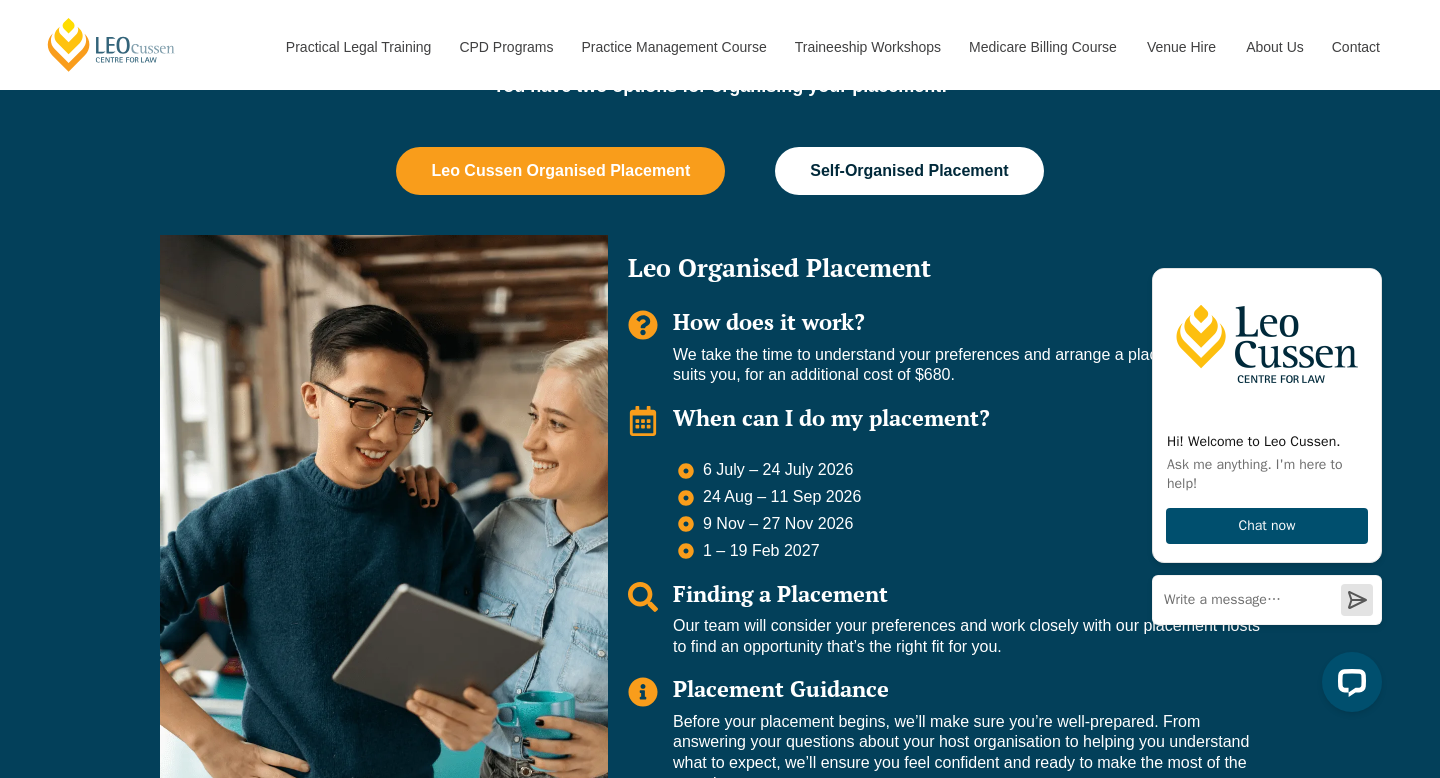 click on "Self-Organised Placement" at bounding box center (909, 171) 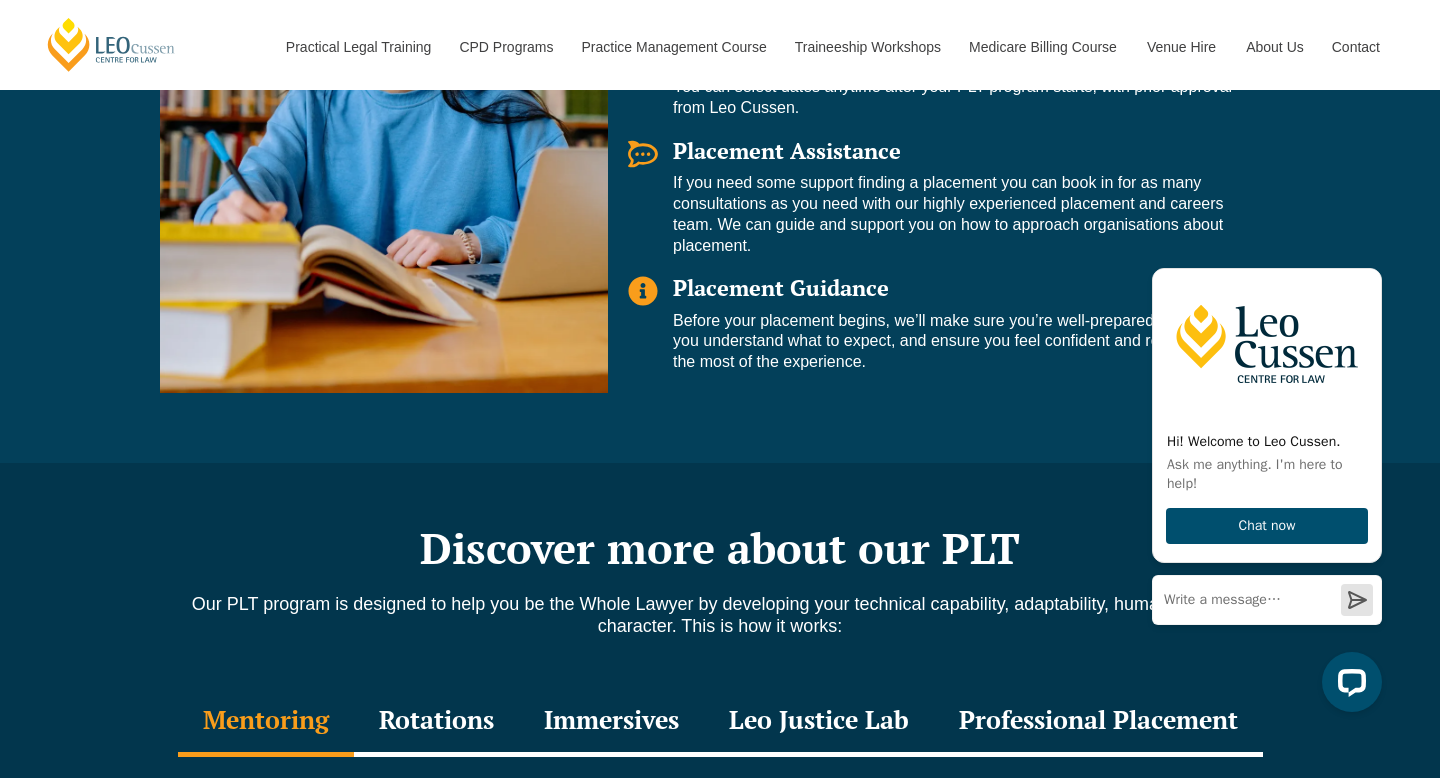 scroll, scrollTop: 1697, scrollLeft: 0, axis: vertical 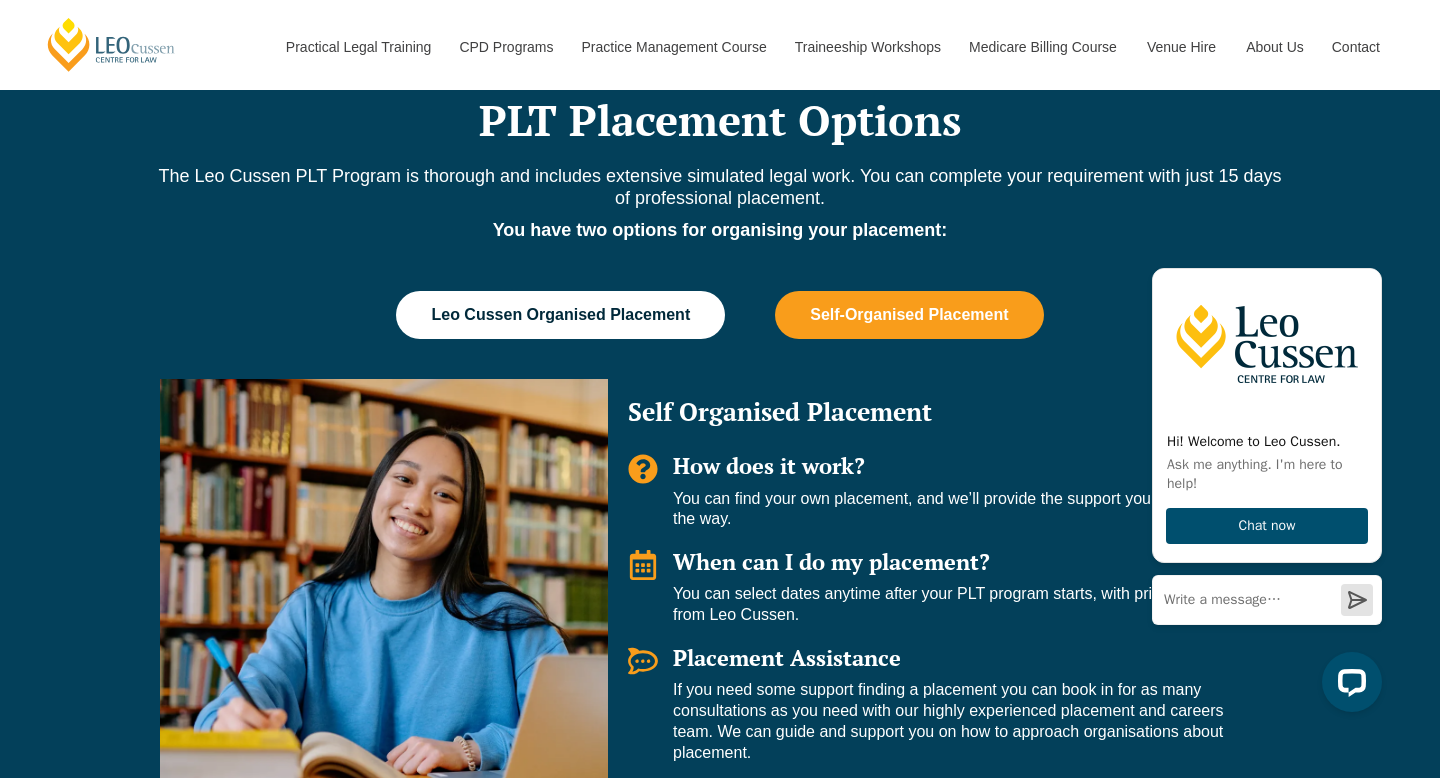 click on "Leo Cussen Organised Placement" at bounding box center [560, 315] 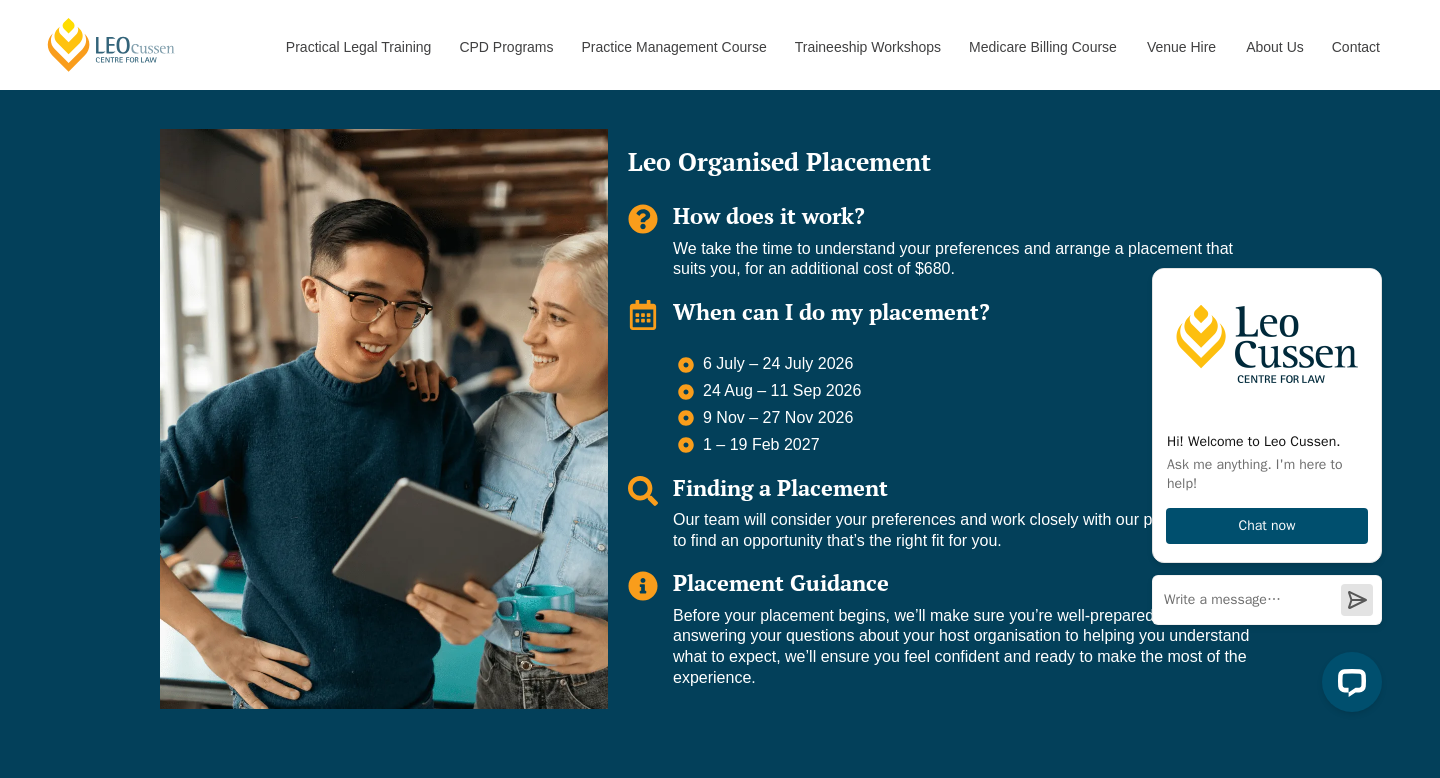 scroll, scrollTop: 1442, scrollLeft: 0, axis: vertical 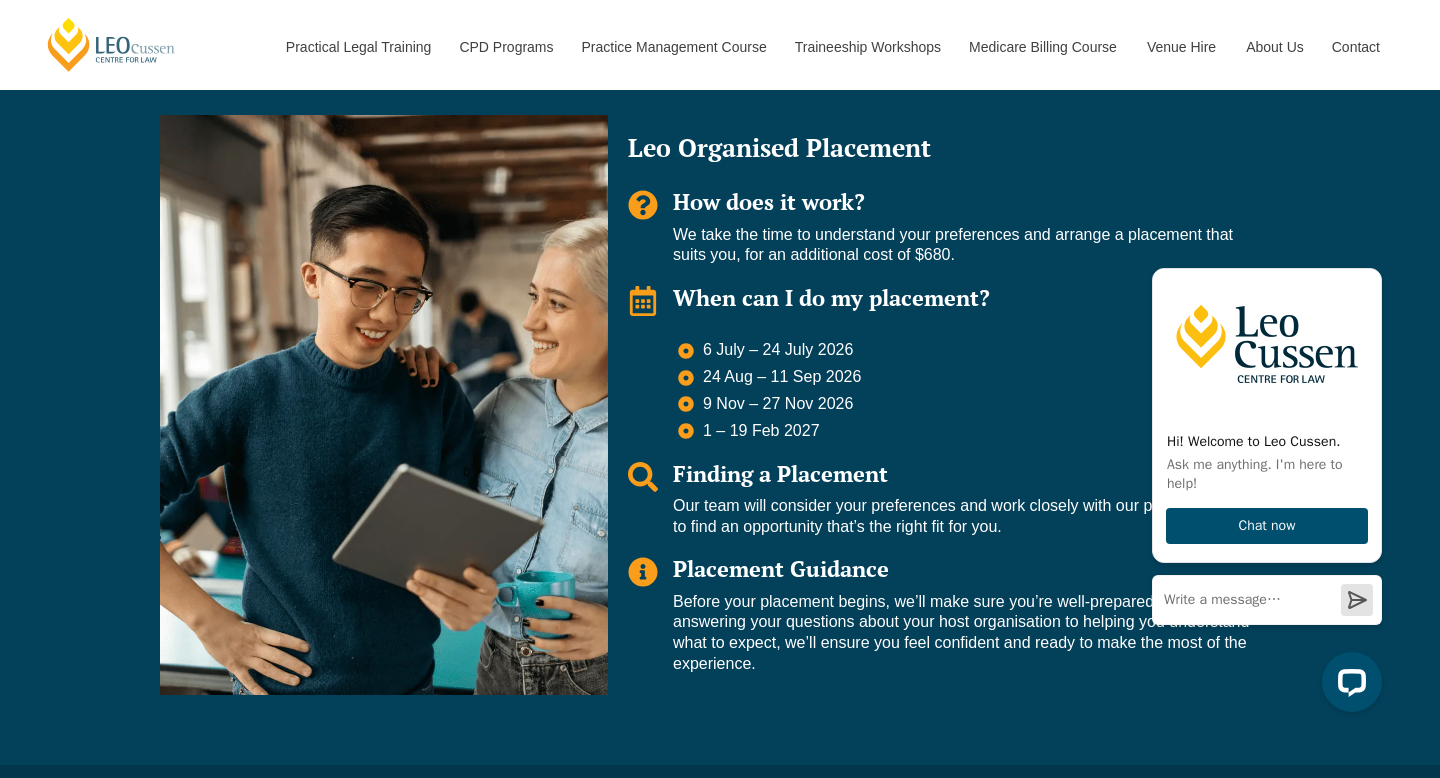 drag, startPoint x: 858, startPoint y: 354, endPoint x: 700, endPoint y: 454, distance: 186.98663 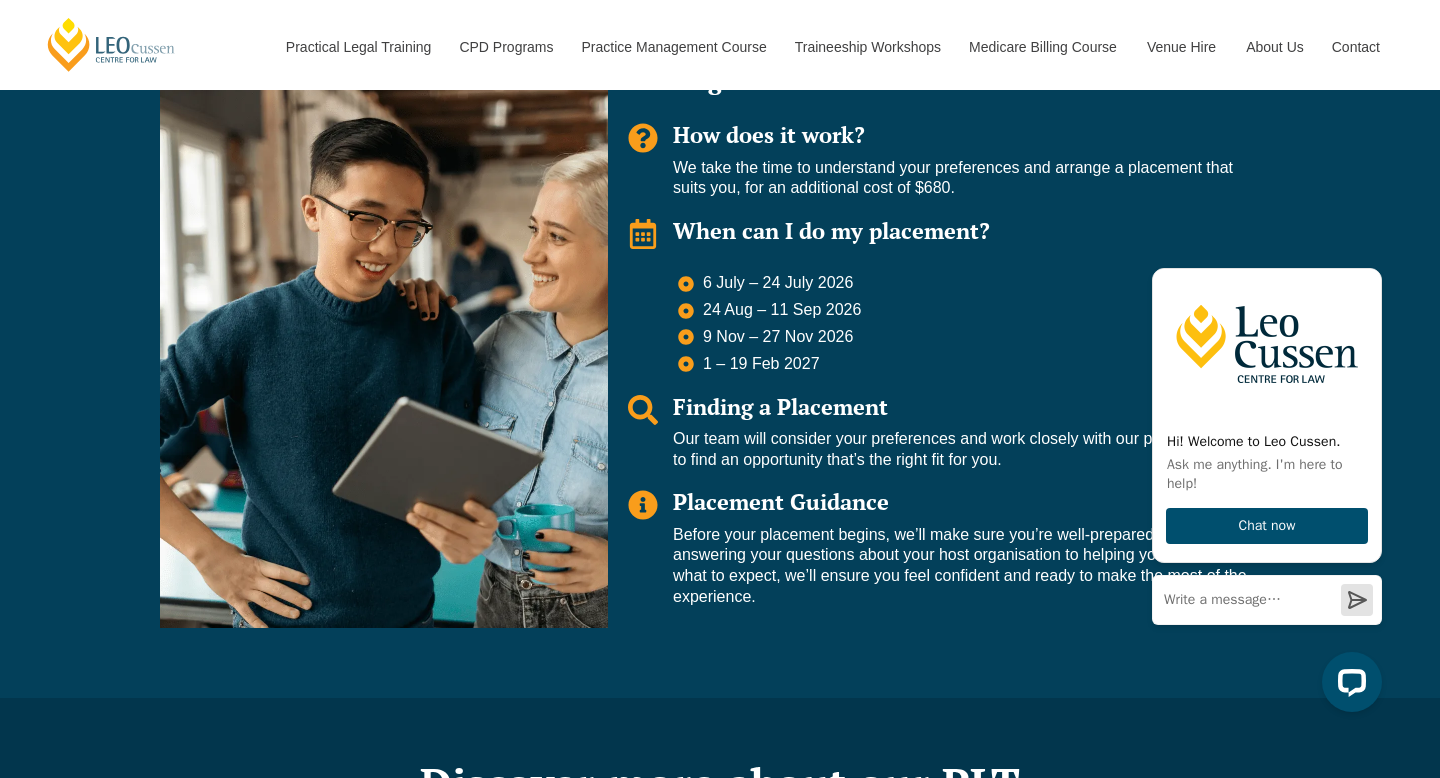 scroll, scrollTop: 1510, scrollLeft: 0, axis: vertical 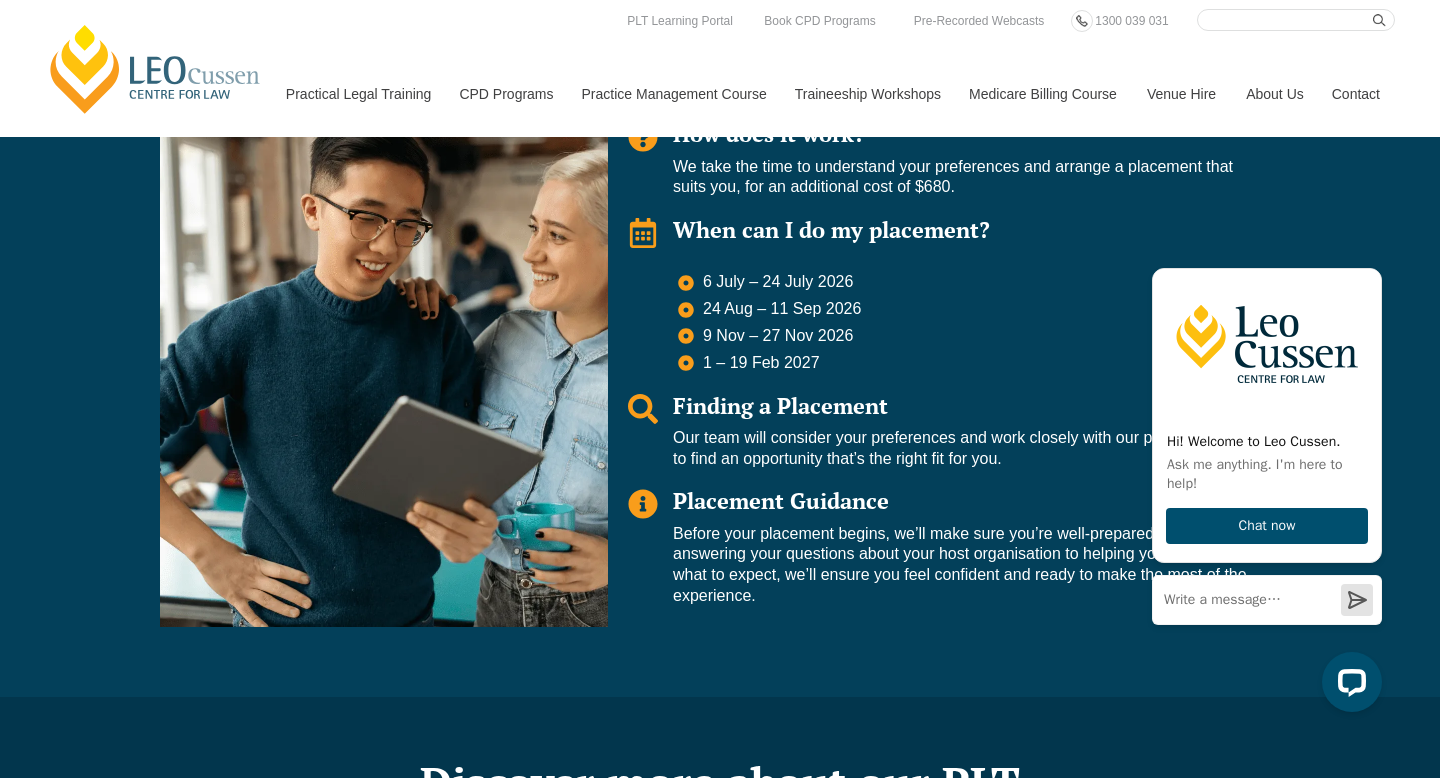click on "Before your placement begins, we’ll make sure you’re well-prepared. From answering your questions about your host organisation to helping you understand what to expect, we’ll ensure you feel confident and ready to make the most of the experience." at bounding box center [966, 565] 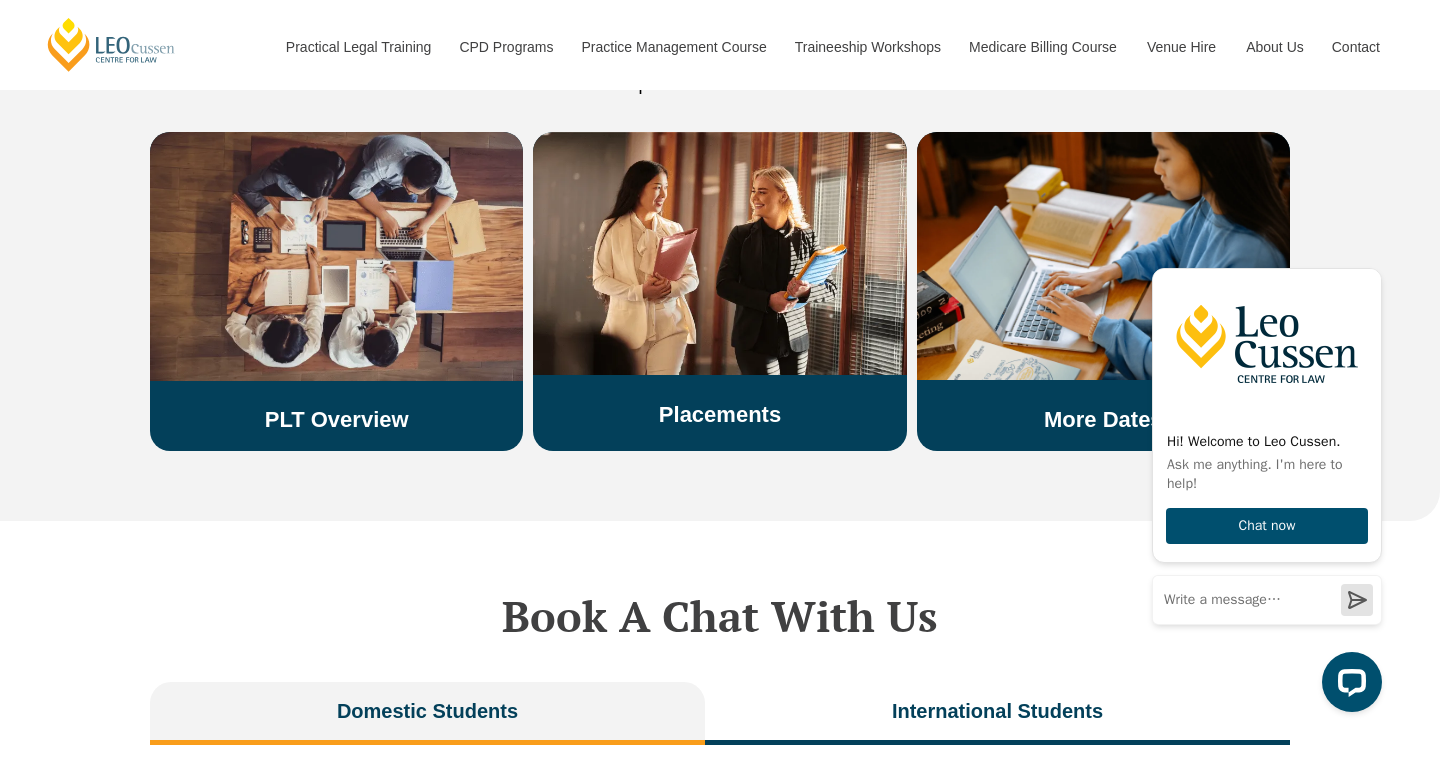 scroll, scrollTop: 3482, scrollLeft: 0, axis: vertical 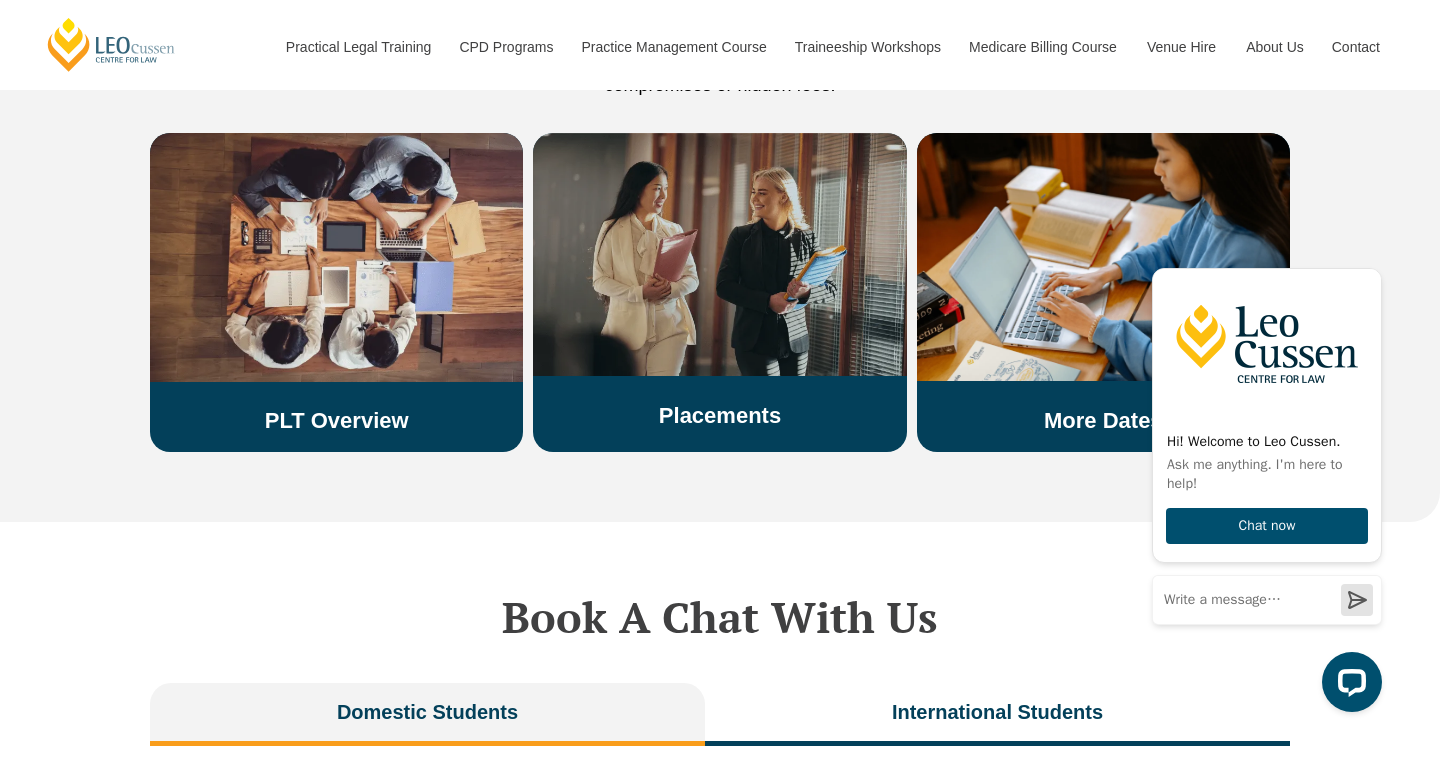 click on "Placements" at bounding box center [720, 415] 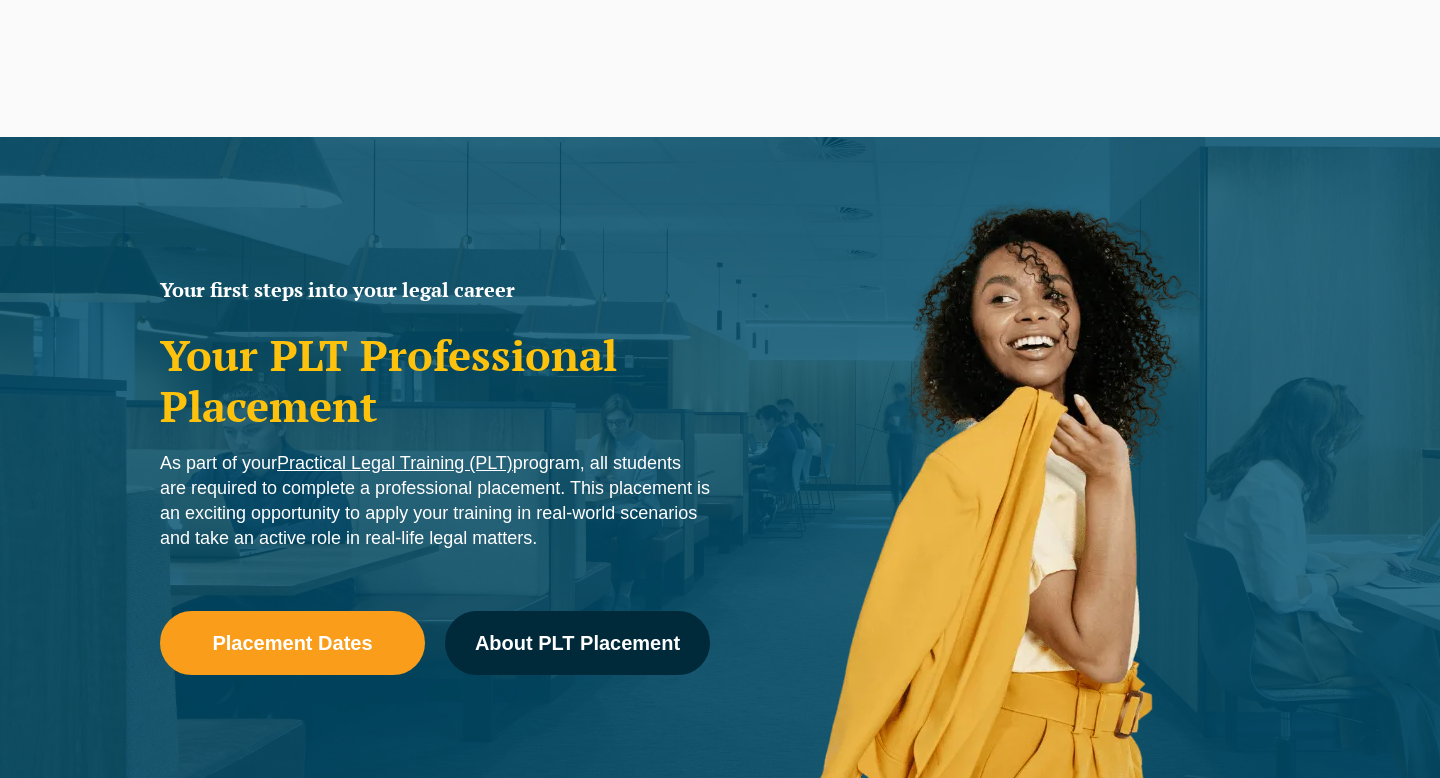 scroll, scrollTop: 0, scrollLeft: 0, axis: both 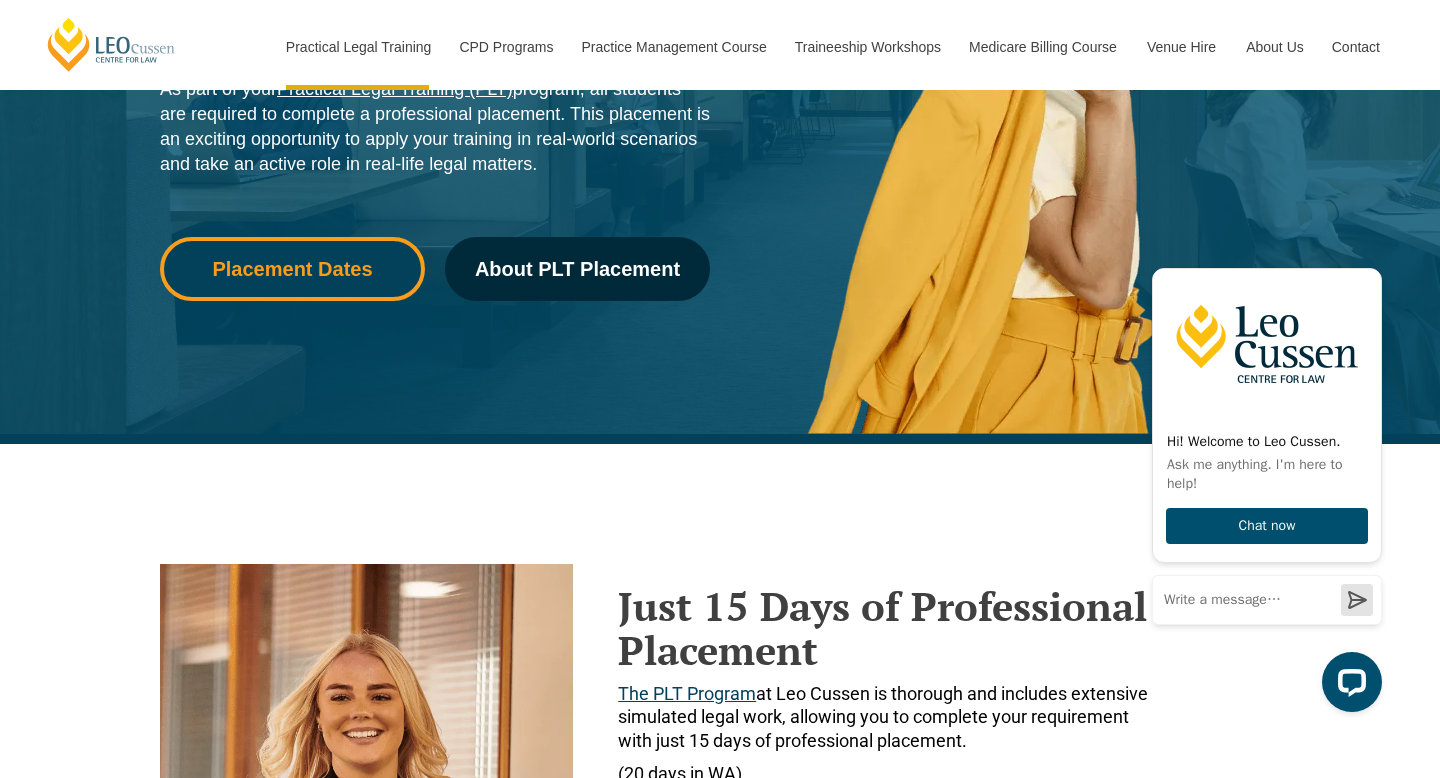 click on "Placement Dates" at bounding box center (292, 269) 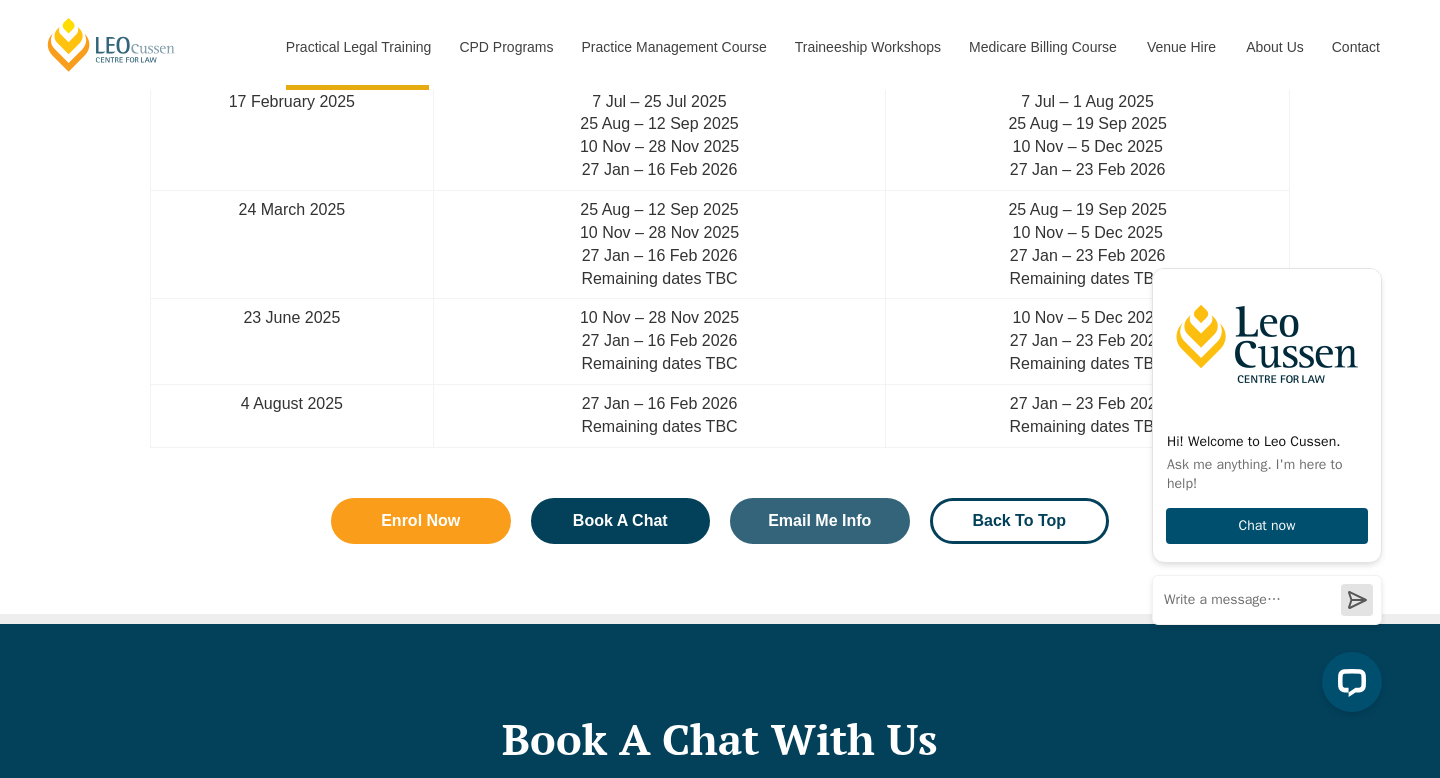 scroll, scrollTop: 5472, scrollLeft: 0, axis: vertical 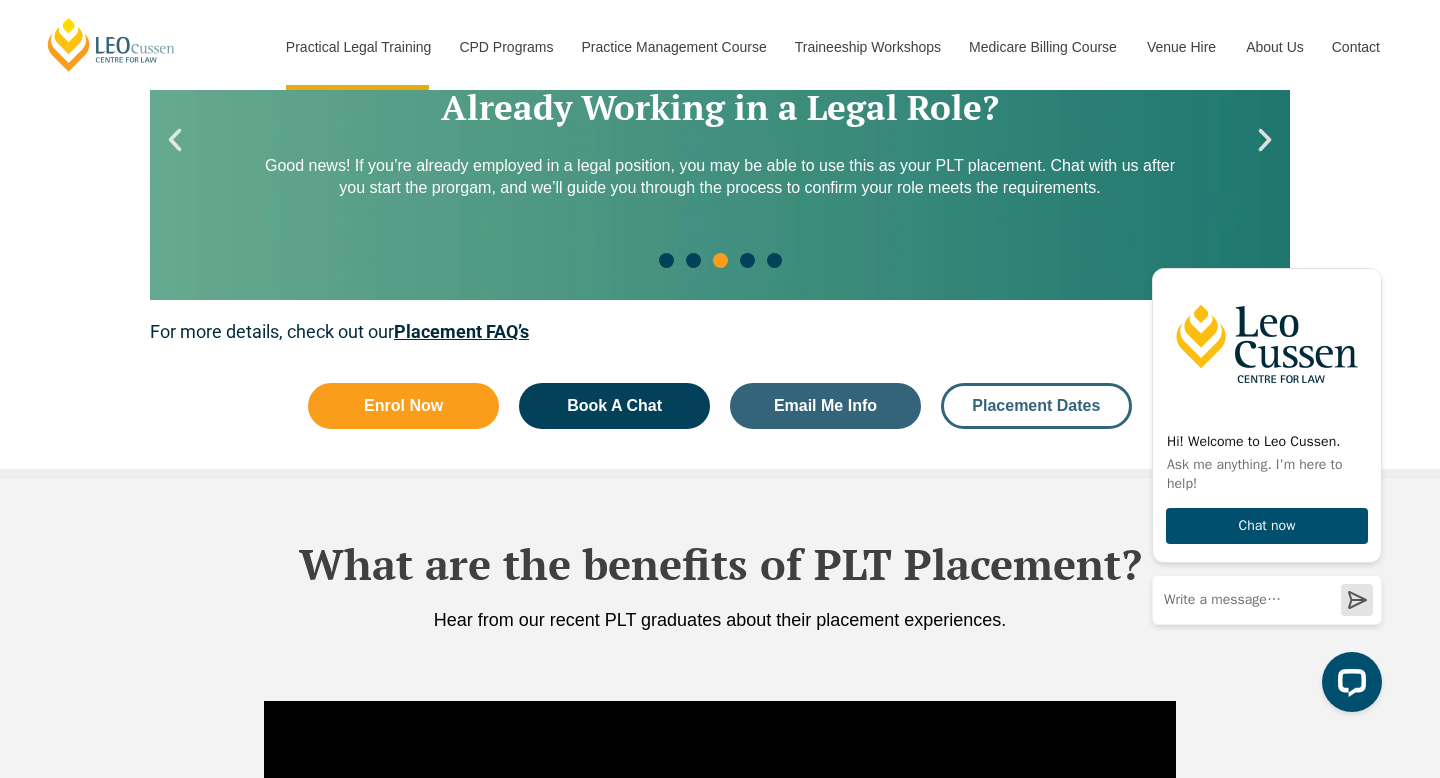click on "Placement Dates" at bounding box center [1036, 406] 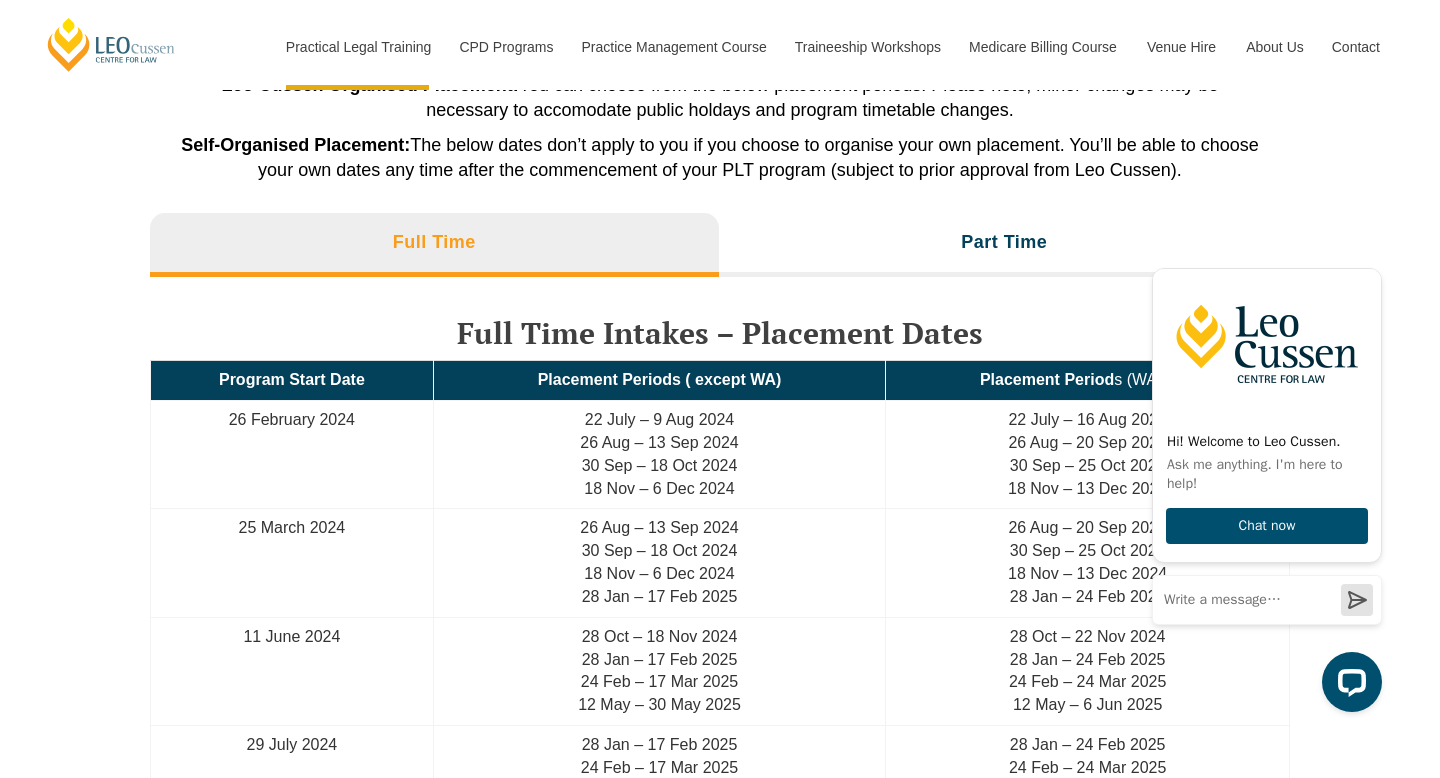 scroll, scrollTop: 4418, scrollLeft: 0, axis: vertical 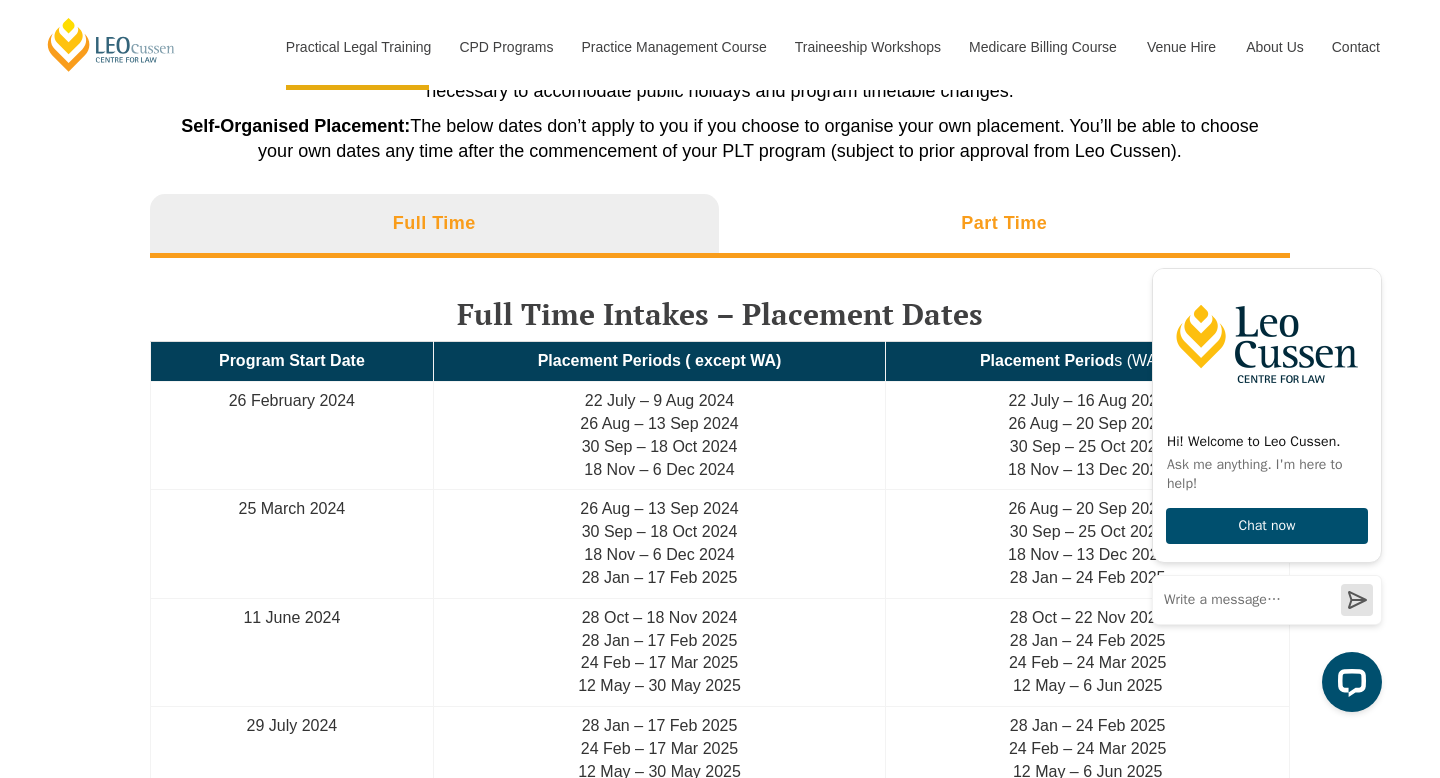 click on "Part Time" at bounding box center (1005, 226) 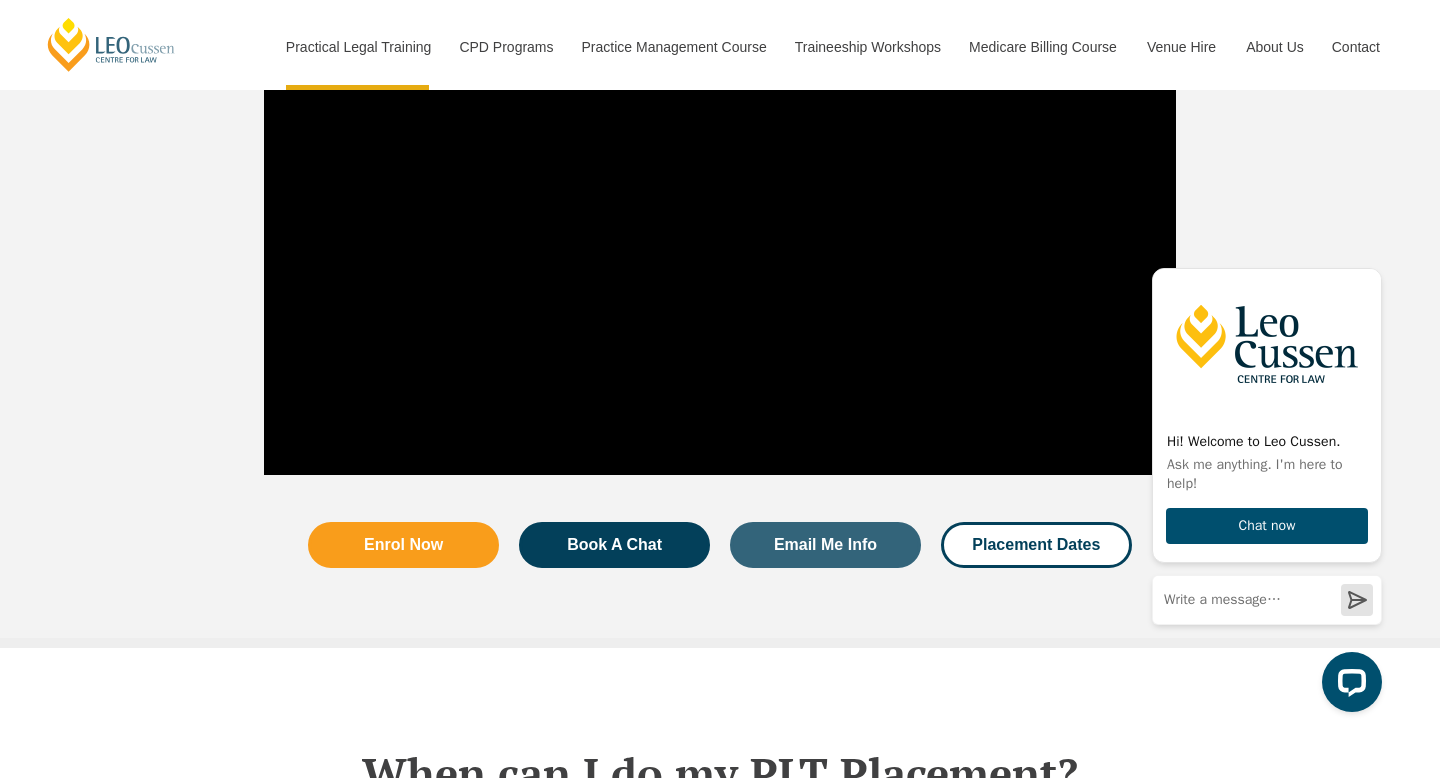 scroll, scrollTop: 2949, scrollLeft: 0, axis: vertical 